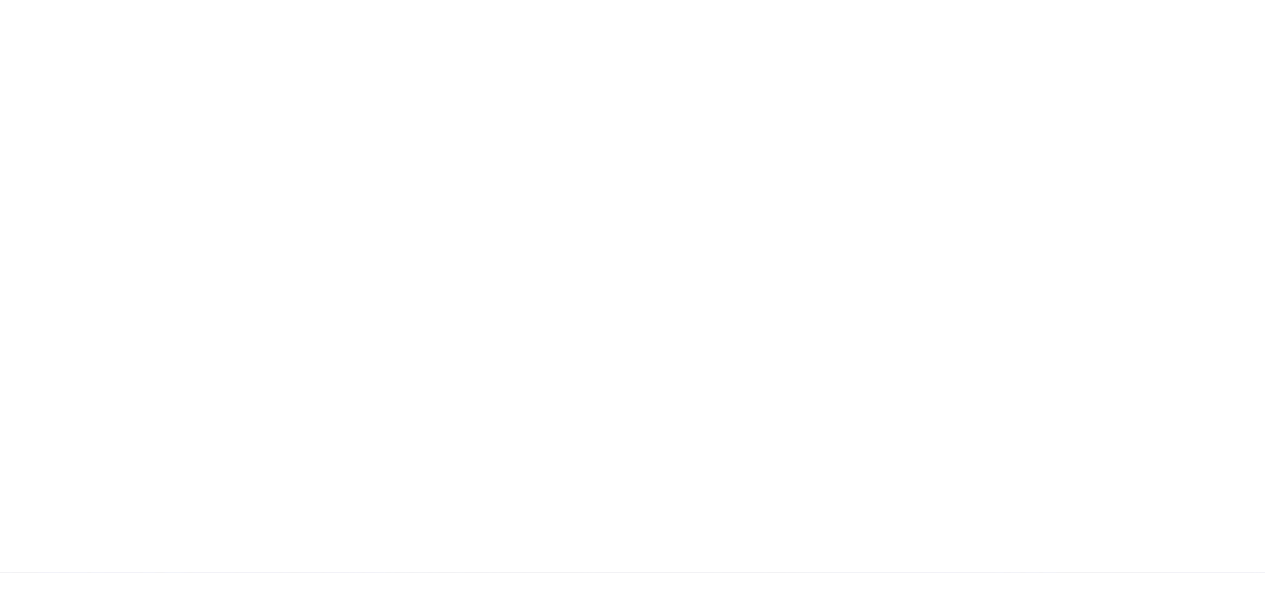 scroll, scrollTop: 0, scrollLeft: 0, axis: both 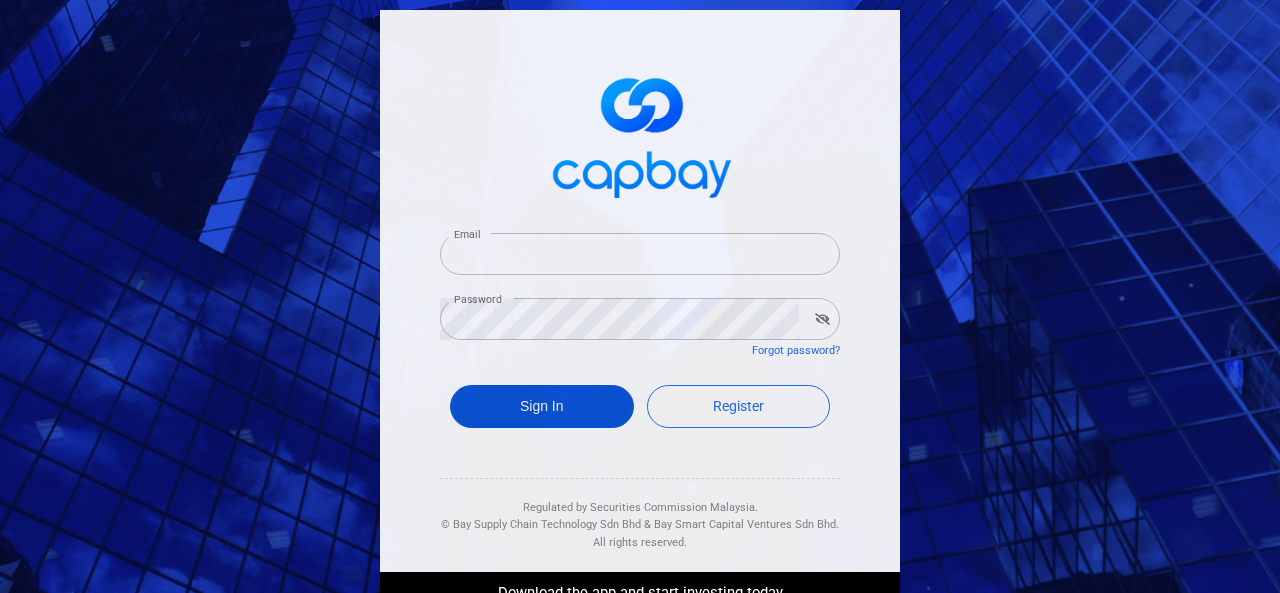 type on "[EMAIL]" 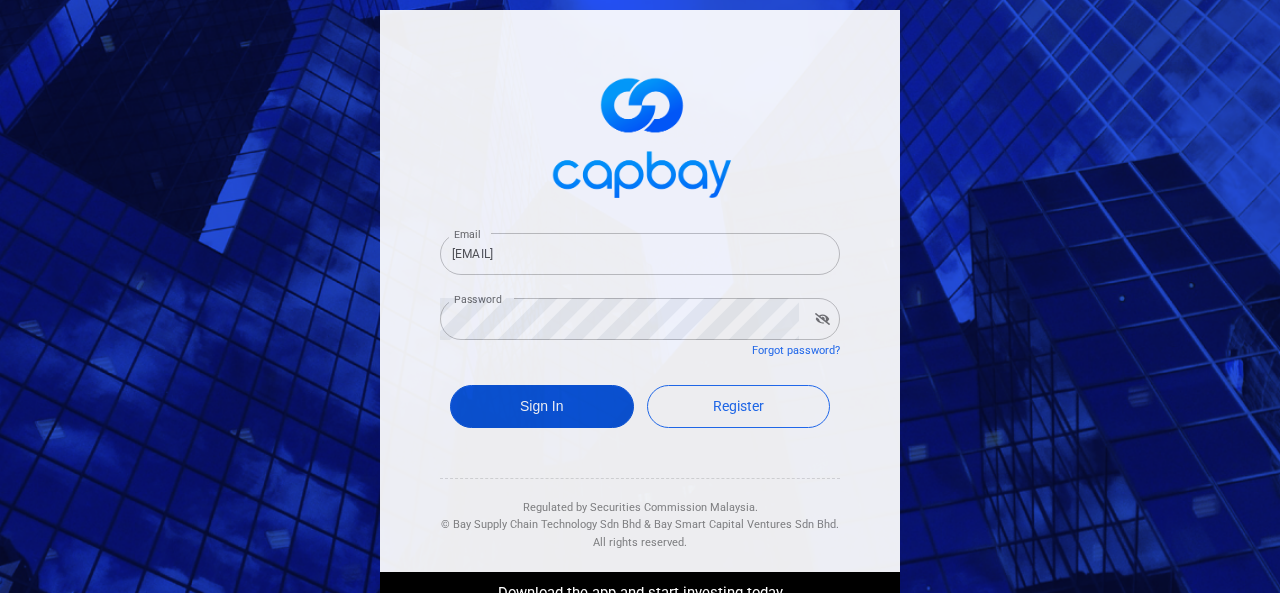 click on "Sign In" at bounding box center (542, 406) 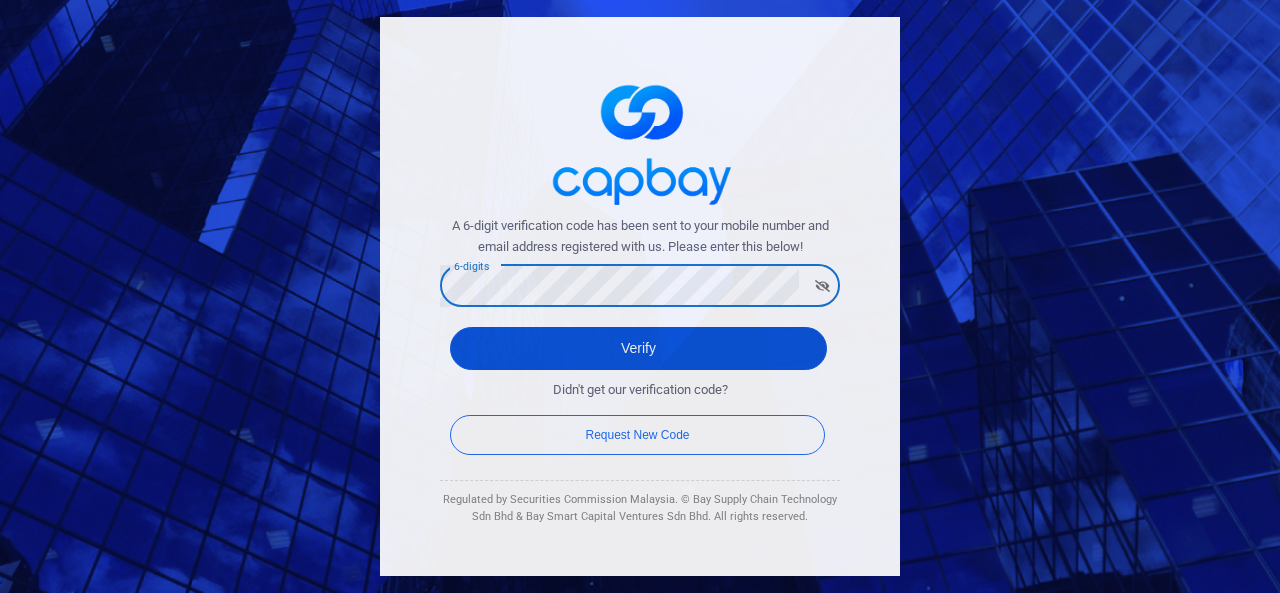 click on "Verify" at bounding box center (638, 348) 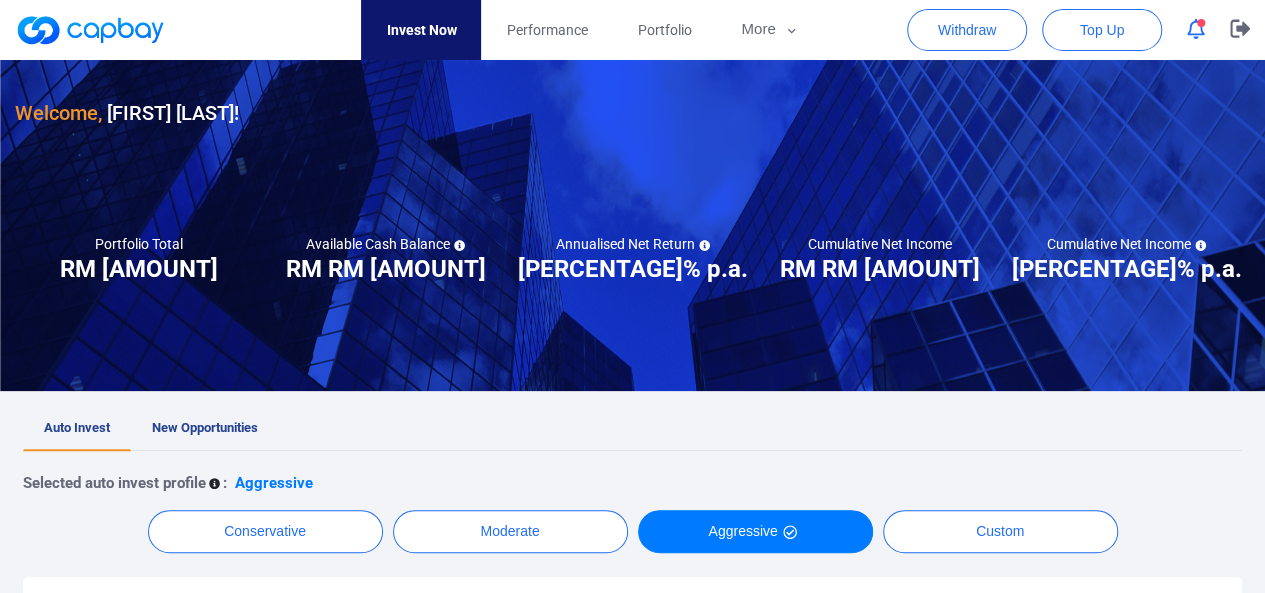 scroll, scrollTop: 80, scrollLeft: 0, axis: vertical 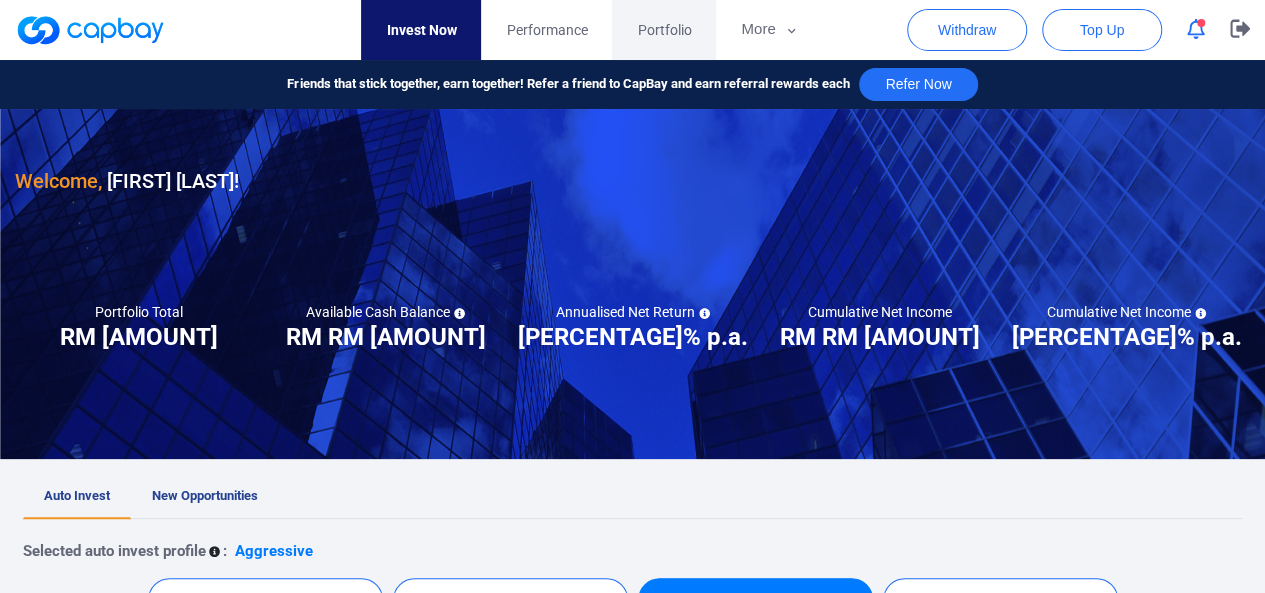click on "Portfolio" at bounding box center (664, 30) 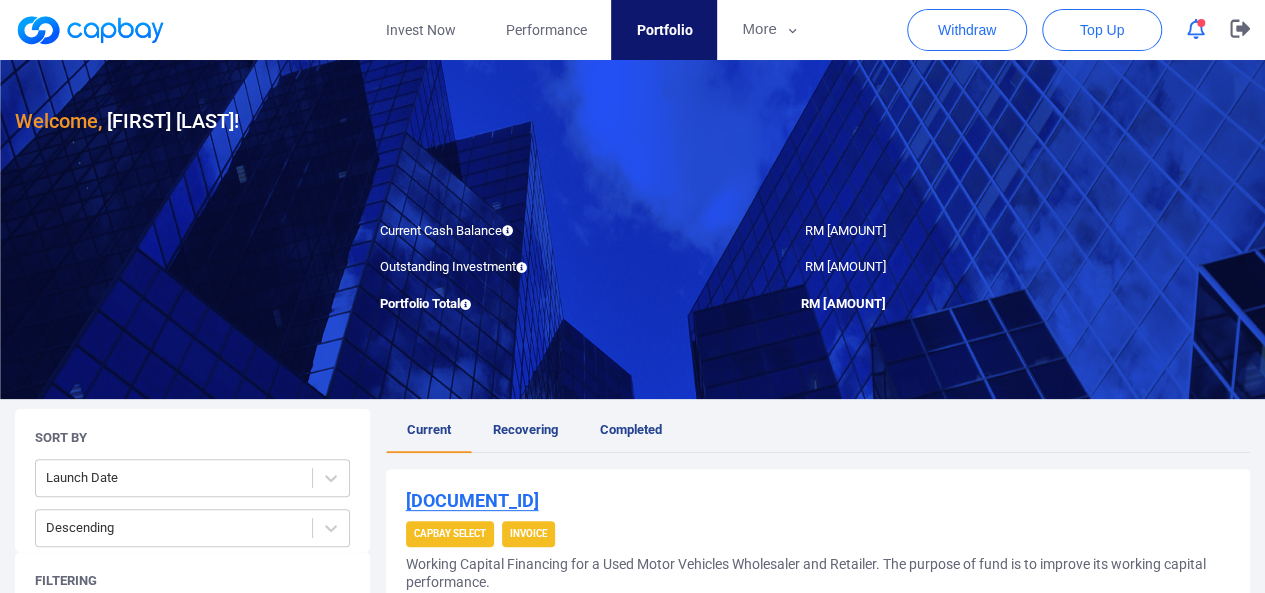 scroll, scrollTop: 80, scrollLeft: 0, axis: vertical 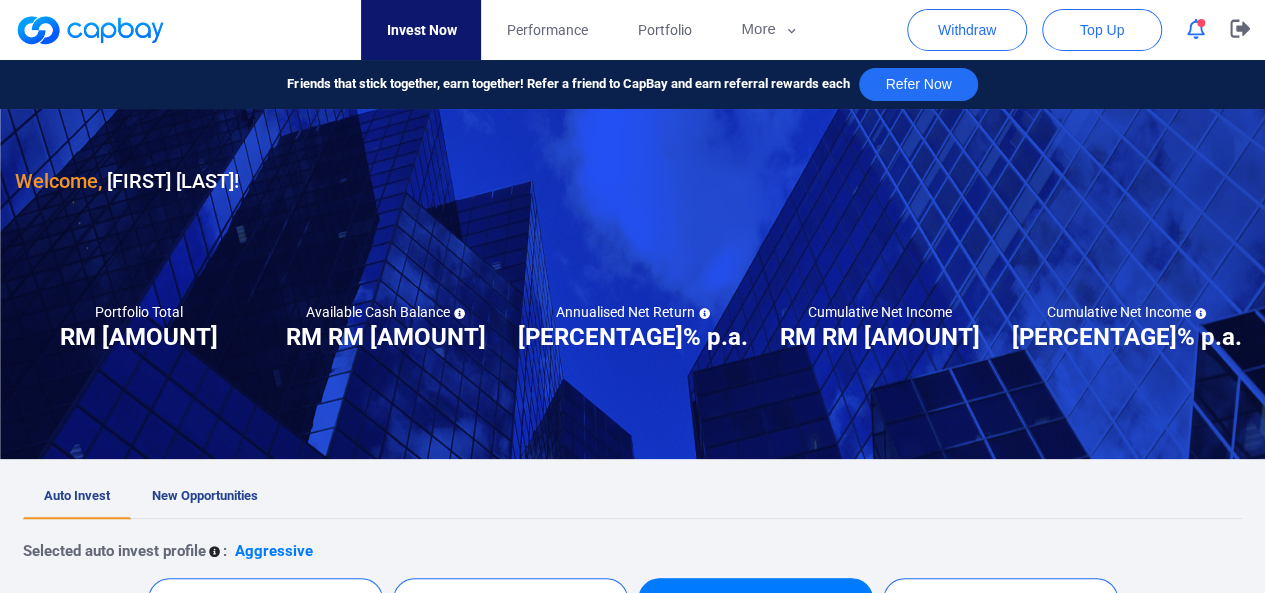 drag, startPoint x: 782, startPoint y: 33, endPoint x: 684, endPoint y: 211, distance: 203.19449 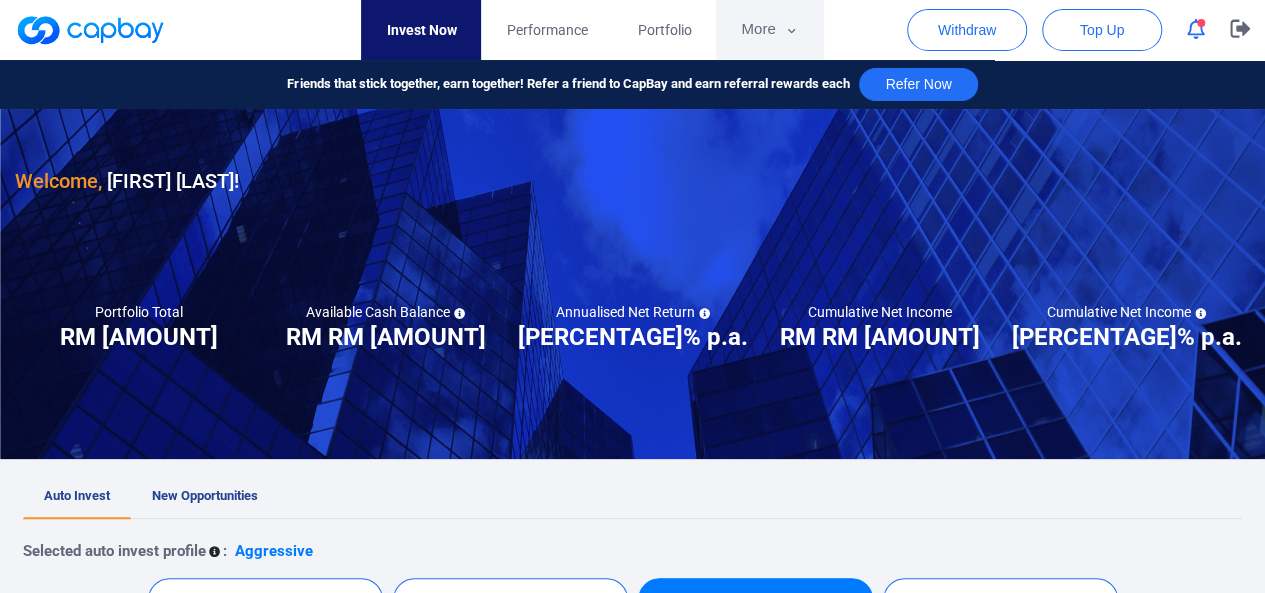 click 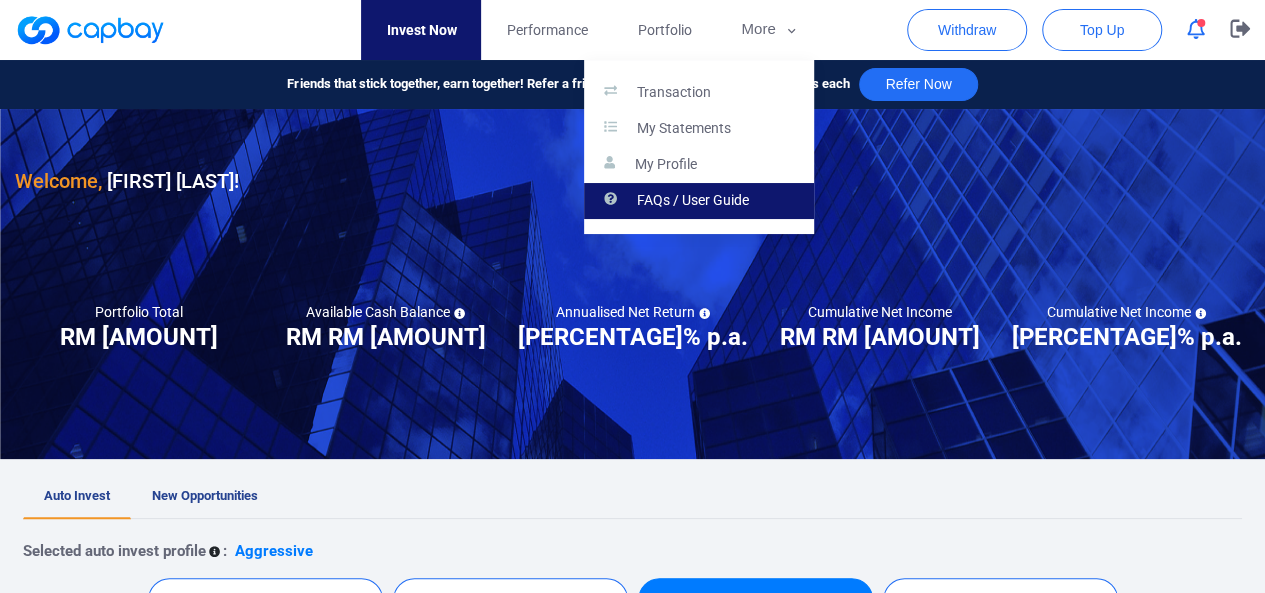 click on "FAQs / User Guide" at bounding box center (693, 201) 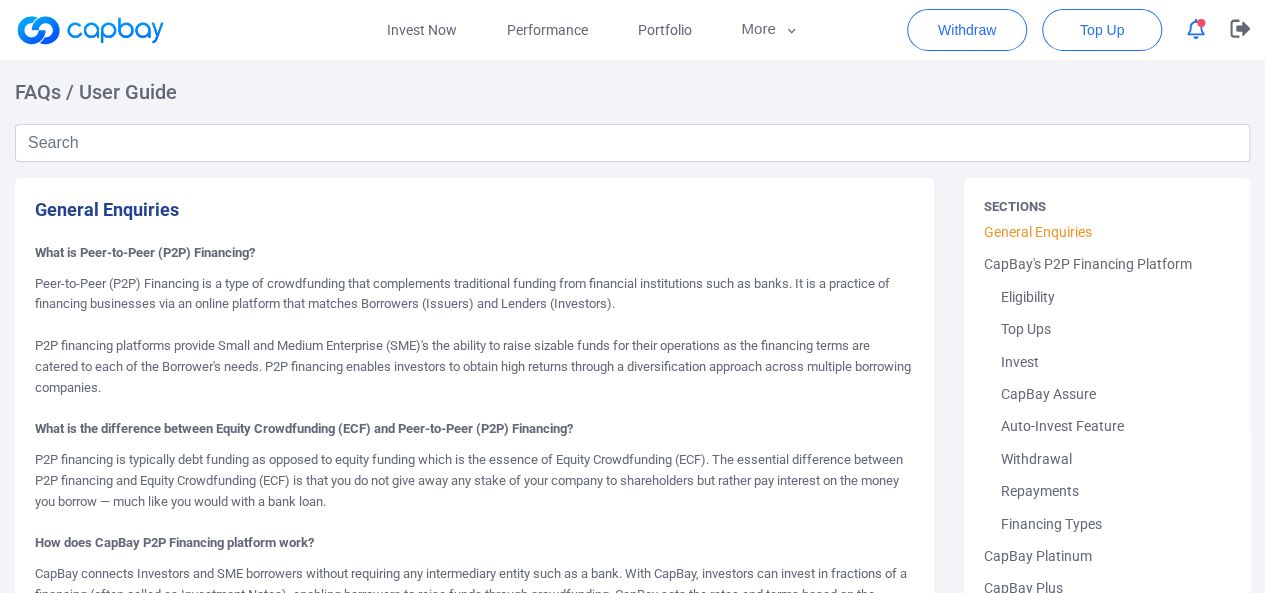 click on "General Enquiries" at bounding box center (474, 210) 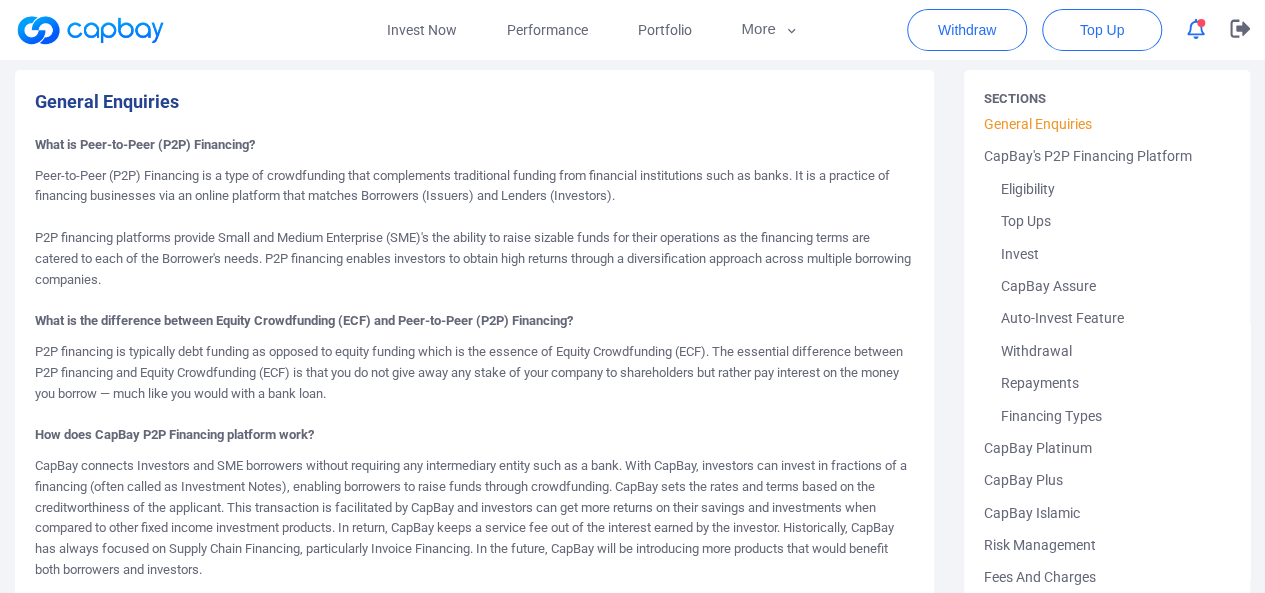 scroll, scrollTop: 120, scrollLeft: 0, axis: vertical 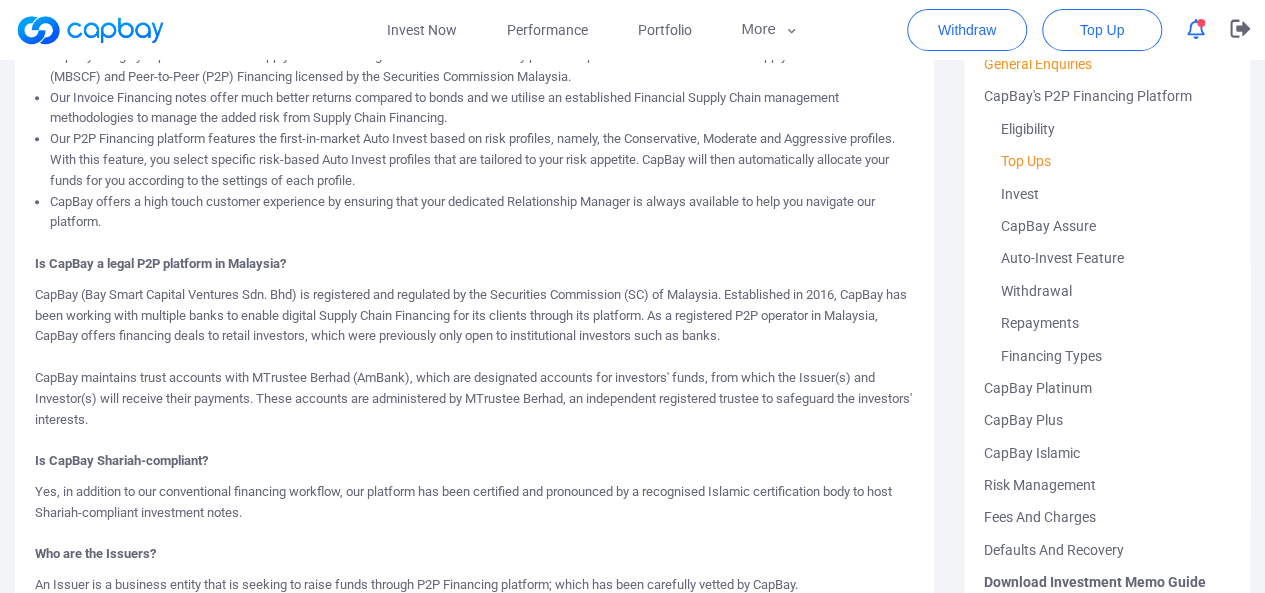 click on "Top Ups" at bounding box center (1107, 161) 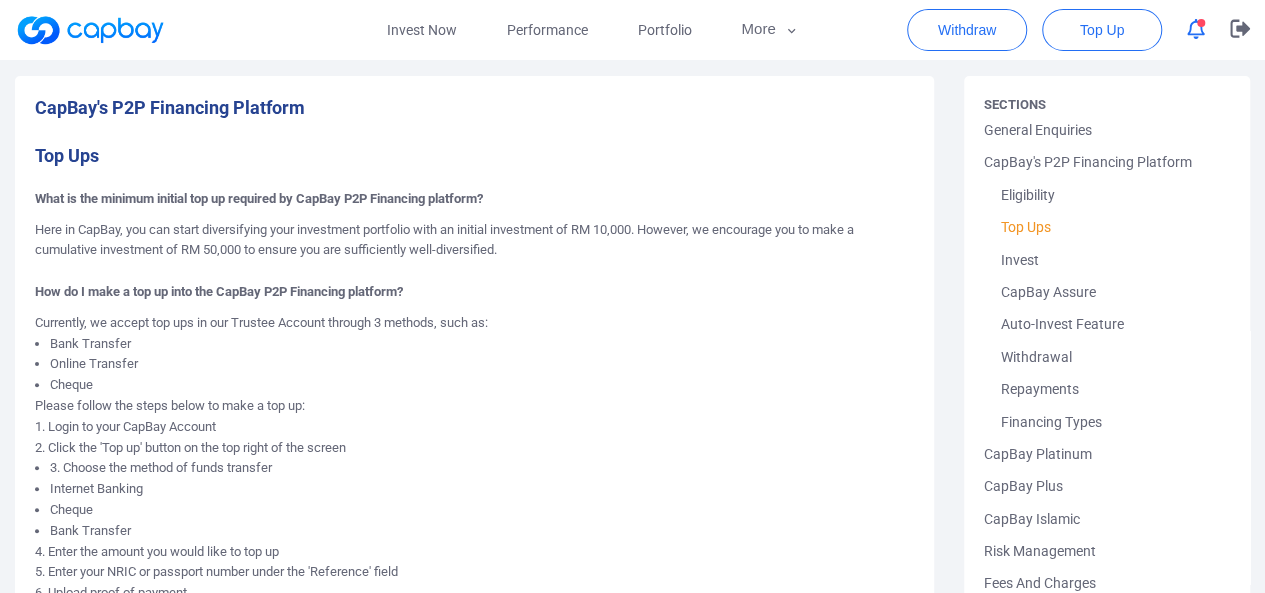 scroll, scrollTop: 120, scrollLeft: 0, axis: vertical 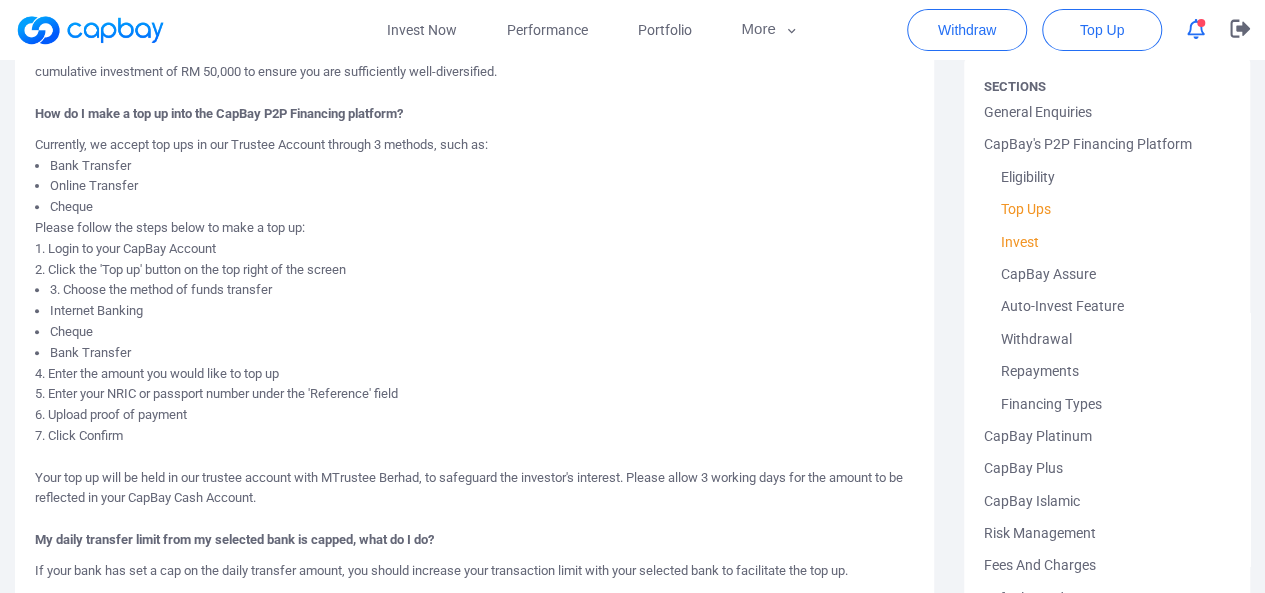 click on "Invest" at bounding box center (1107, 242) 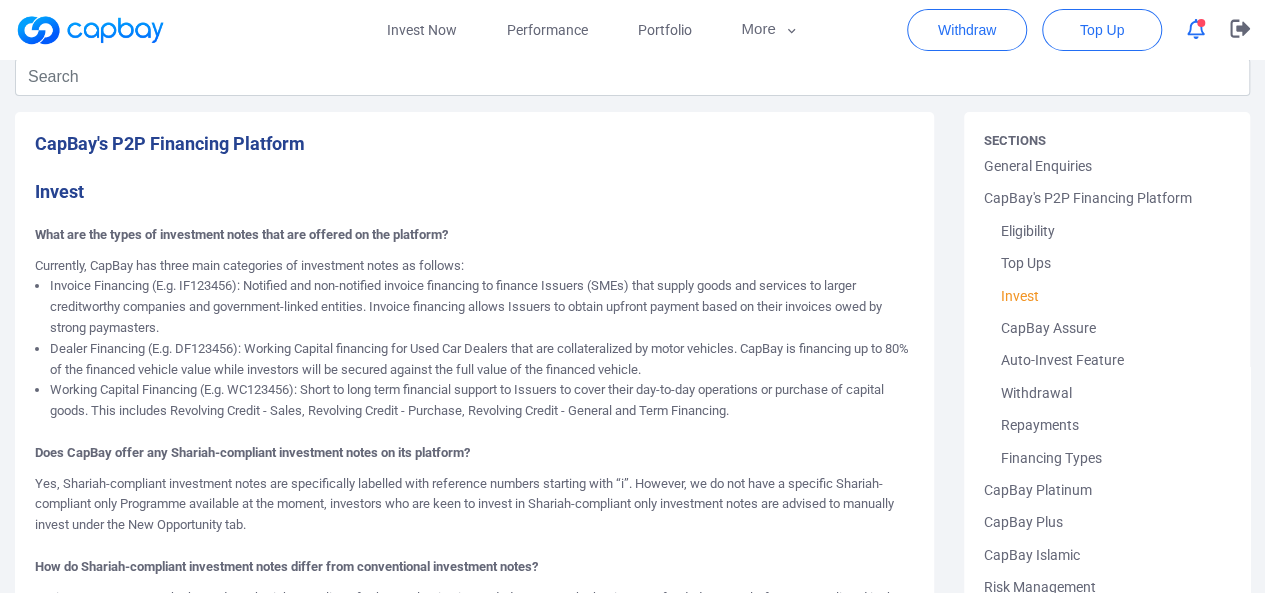 scroll, scrollTop: 80, scrollLeft: 0, axis: vertical 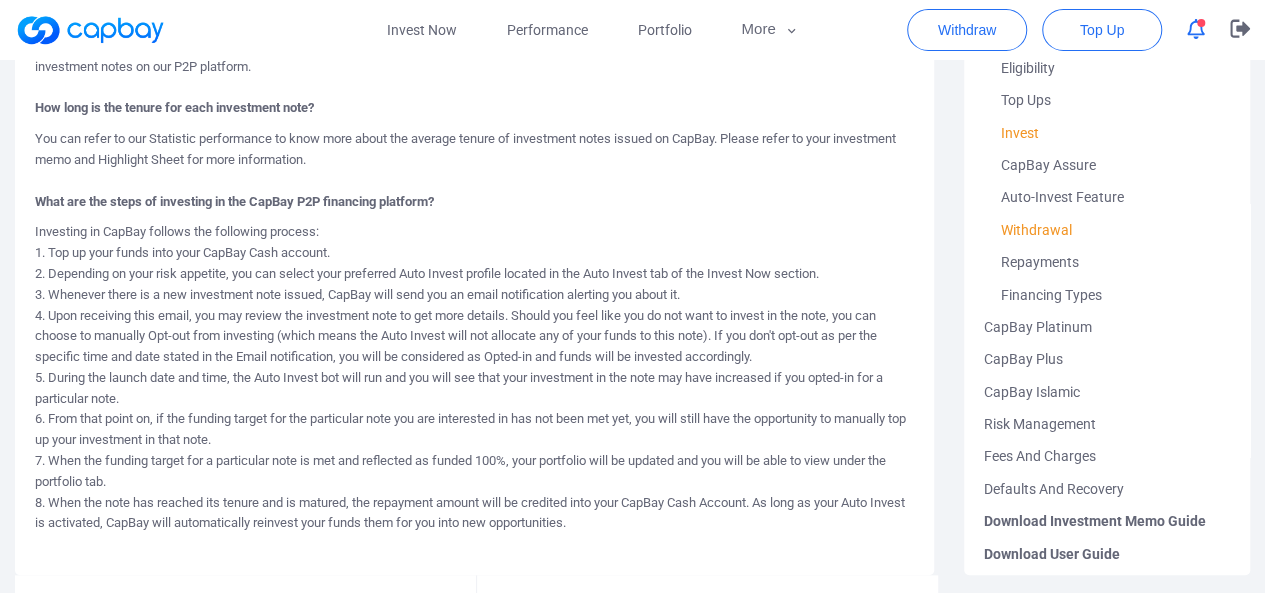click on "Withdrawal" at bounding box center (1107, 230) 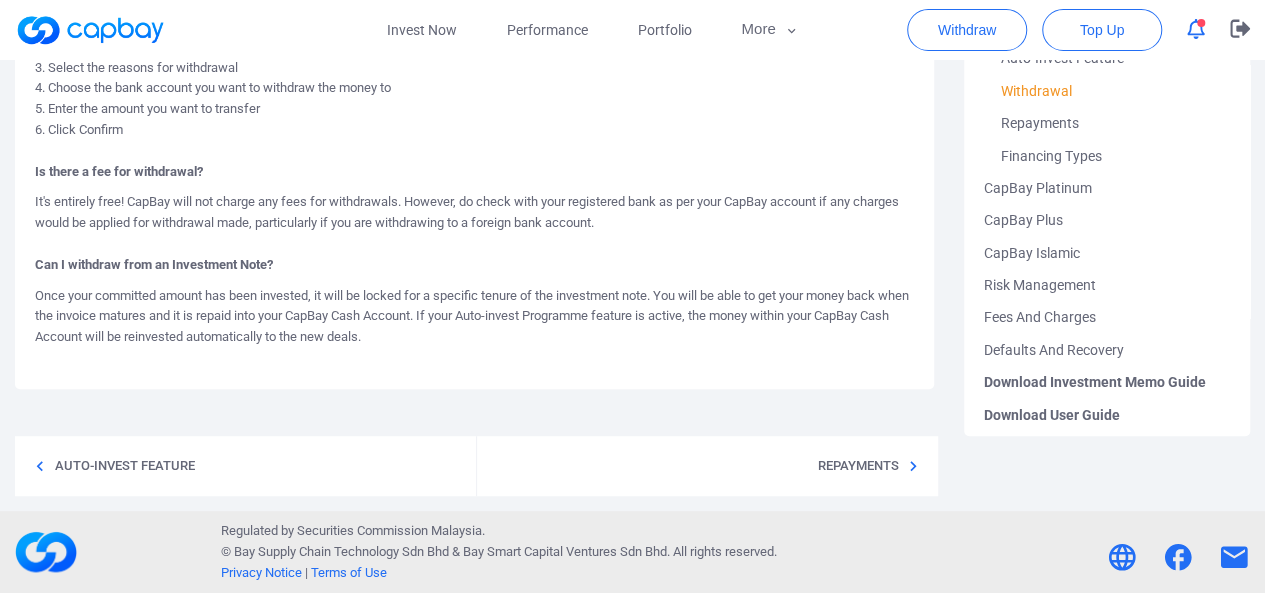 scroll, scrollTop: 0, scrollLeft: 0, axis: both 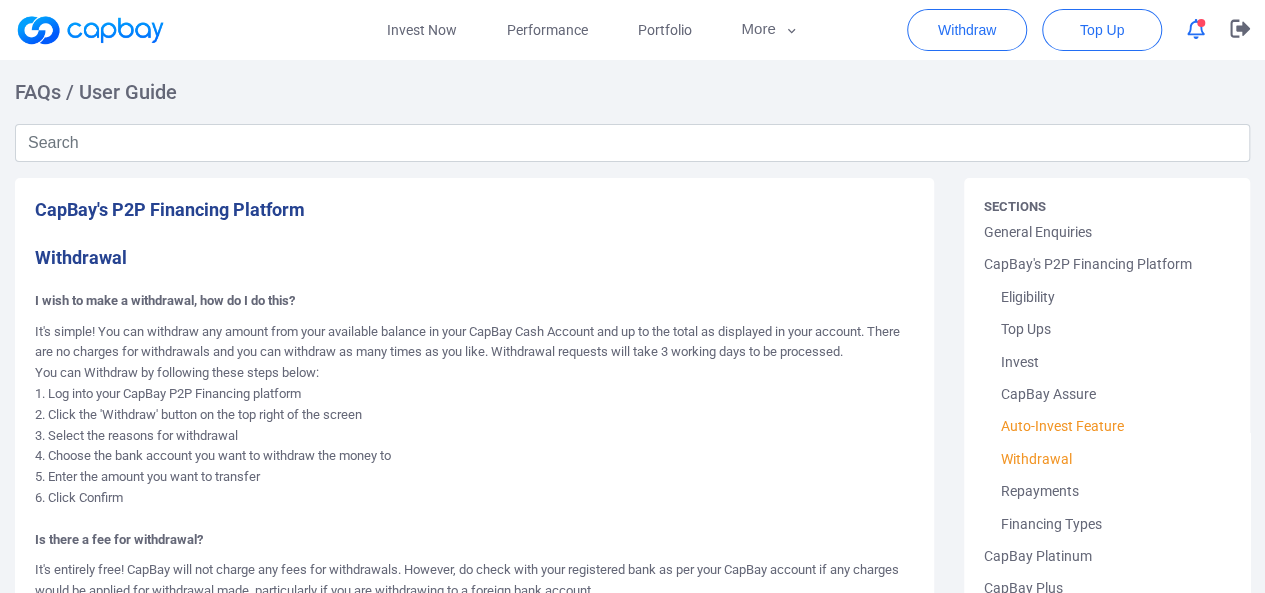 click on "Auto-Invest Feature" at bounding box center (1107, 426) 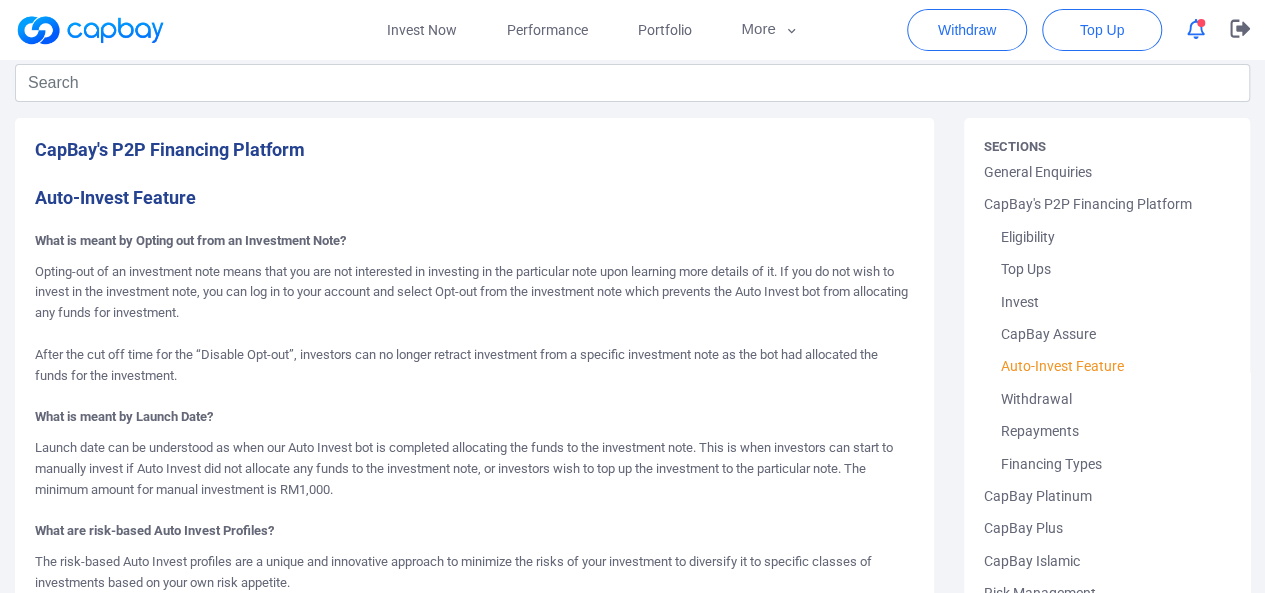 scroll, scrollTop: 80, scrollLeft: 0, axis: vertical 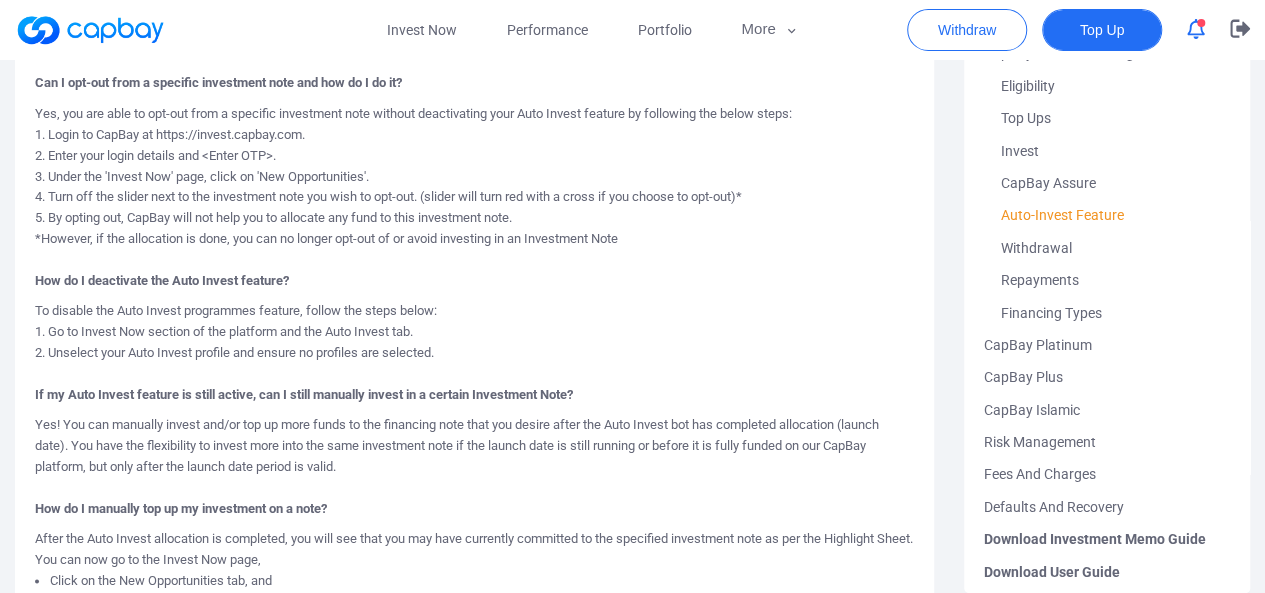 click on "Top Up" at bounding box center (1102, 30) 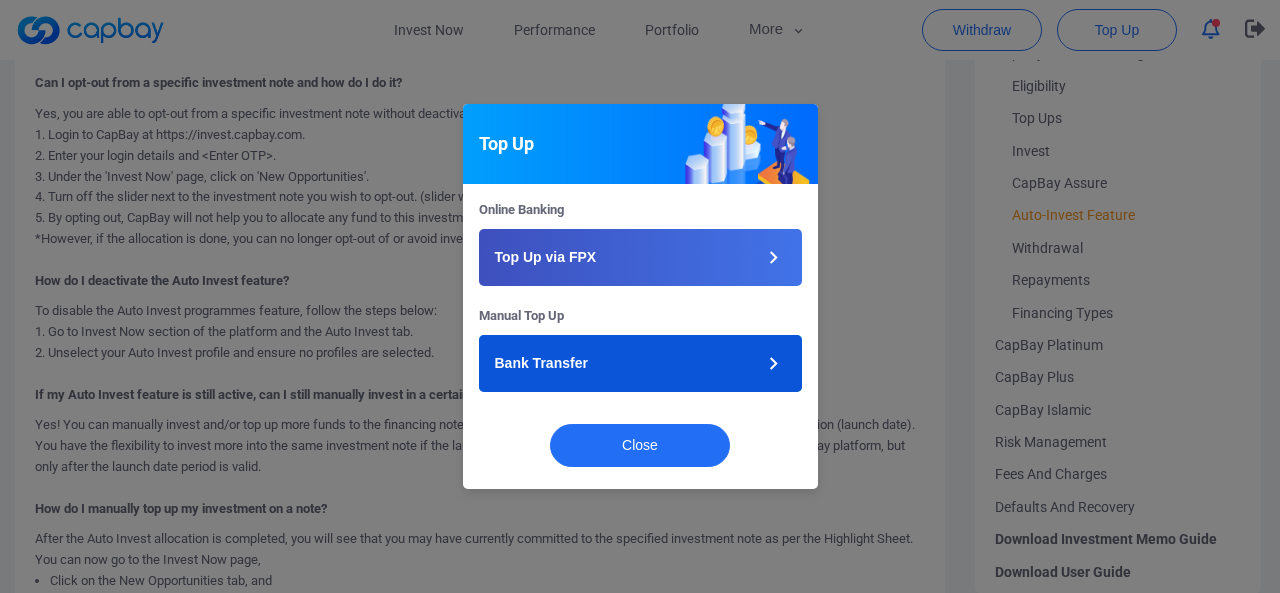 click 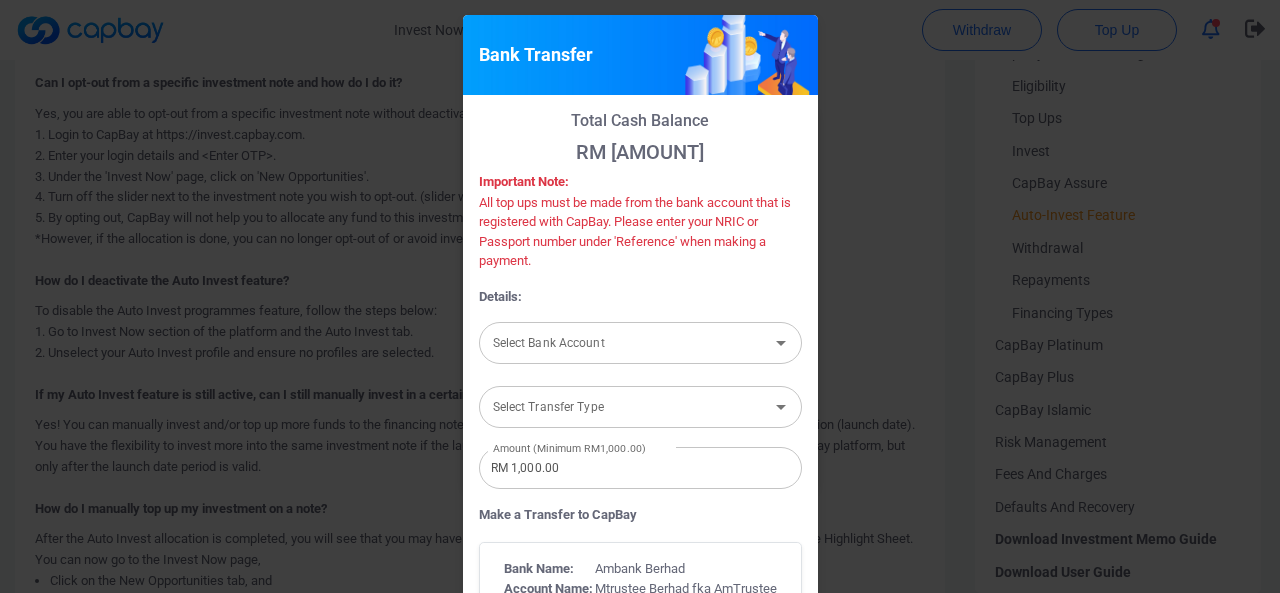 click 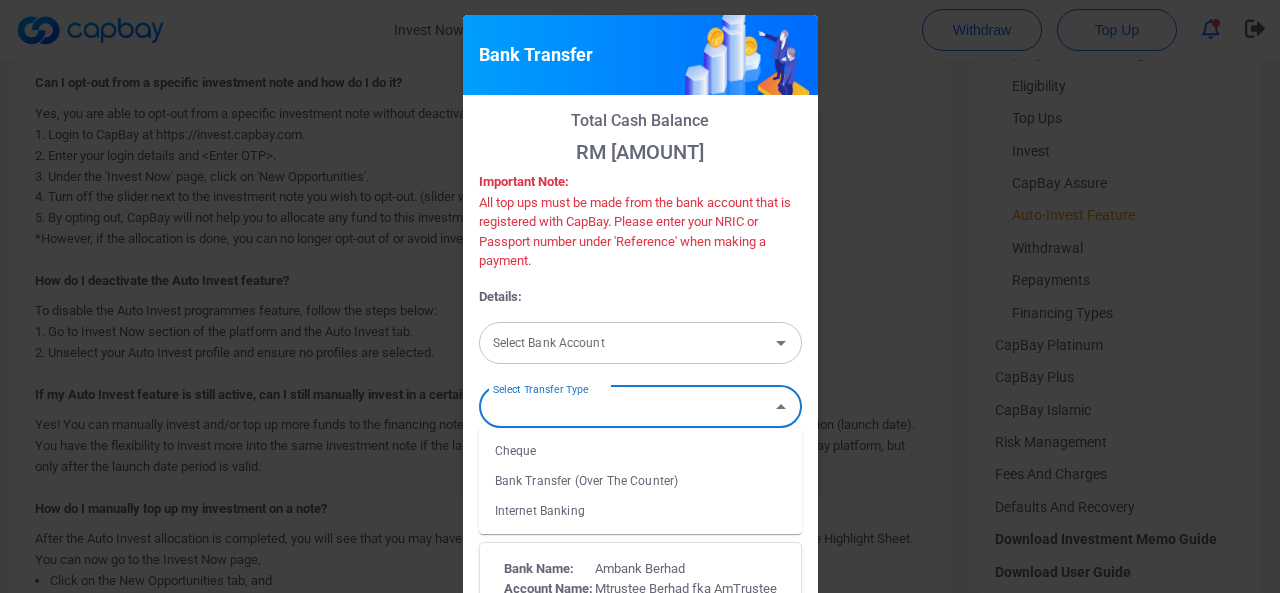 click on "Bank Transfer Total Cash Balance [AMOUNT] Important Note: All top ups must be made from the bank account that is registered with CapBay. Please enter your NRIC or Passport number under 'Reference' when making a payment. Details: Select Bank Account Select Bank Account Select Transfer Type Select Transfer Type Cheque Bank Transfer (Over The Counter) Internet Banking Amount (Minimum RM1,000.00) RM 1,000.00 Amount (Minimum RM1,000.00) Make a Transfer to CapBay Bank Name: Ambank Berhad Account Name: Mtrustee Berhad fka AmTrustee Berhad Account No: [ACCOUNT NUMBER] Please select a date for transaction Upload Proof of payment: Click to upload In the attachment, the following must be visible: Remitting Account Name Remitting Account Number Amount Transferred Send email transaction receipt Cancel Submit" at bounding box center (640, 296) 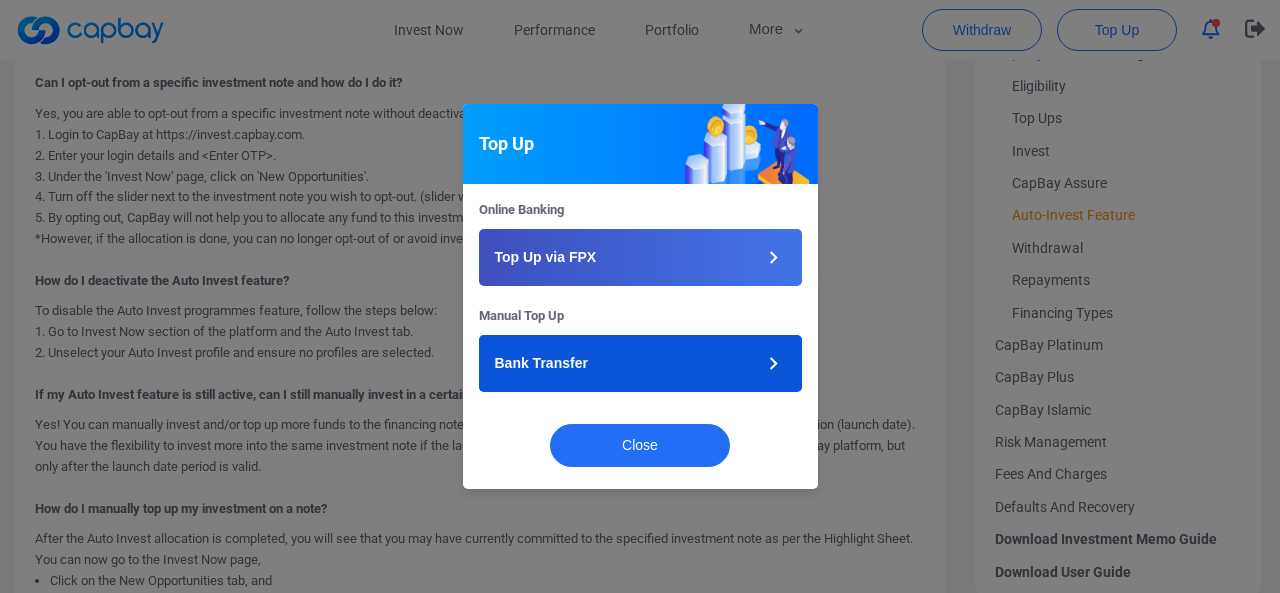 click 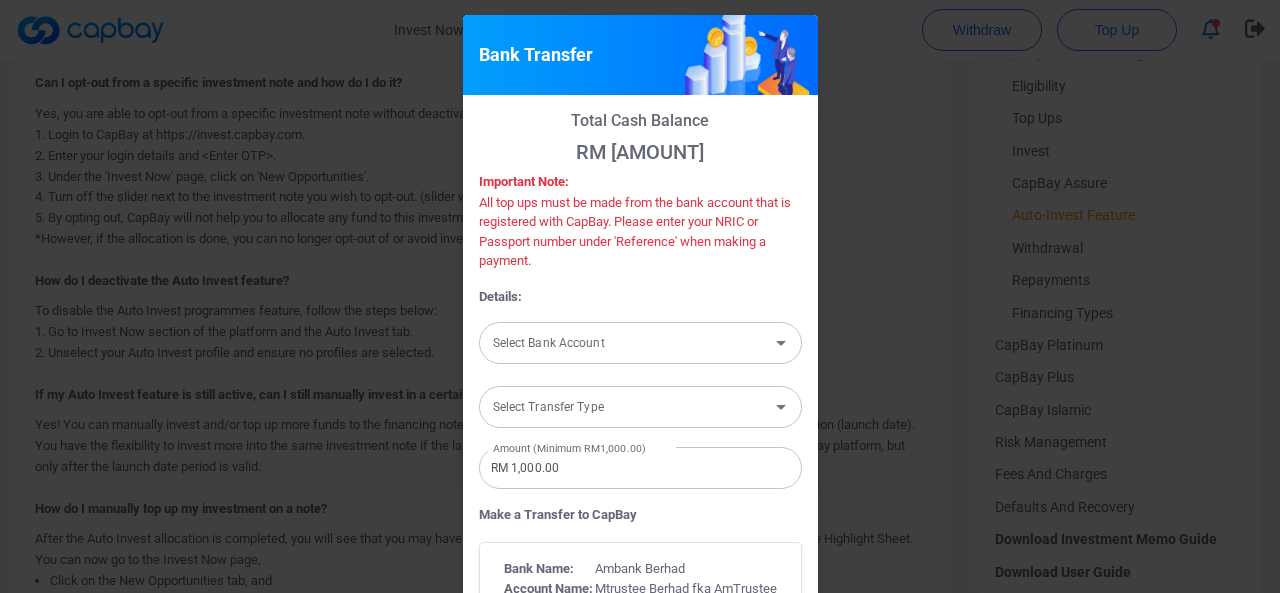 click 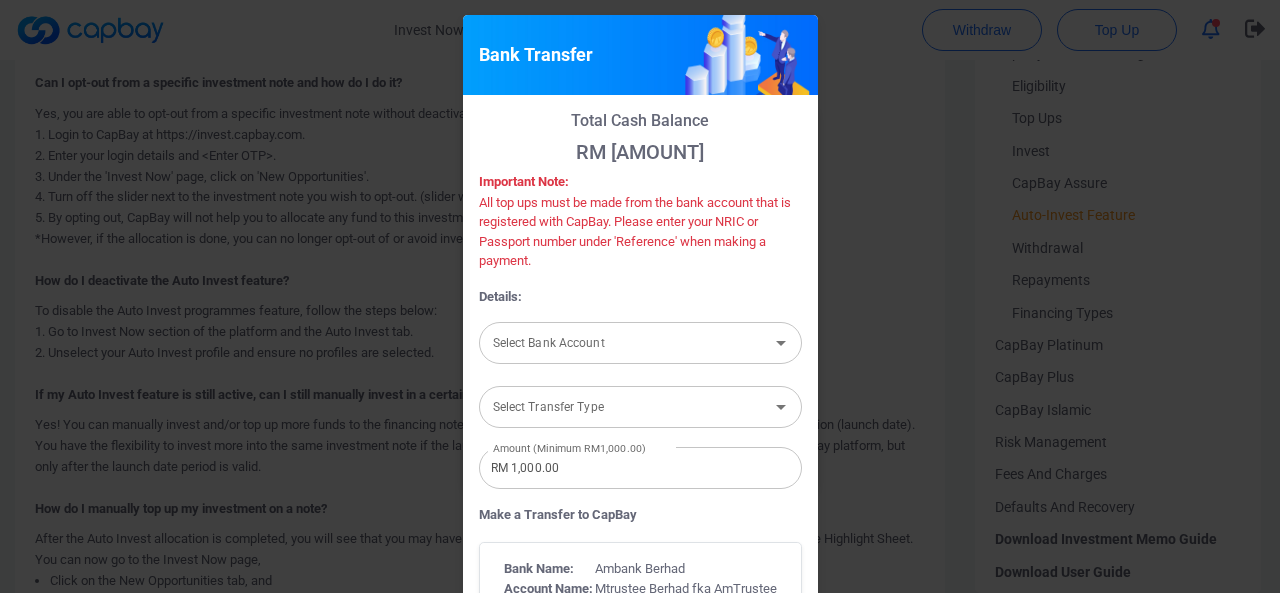 click on "Bank Transfer Total Cash Balance RM 98,140.04 Important Note: All top ups must be made from the bank account that is registered with CapBay. Please enter your NRIC or Passport number under 'Reference' when making a payment. Details: Select Bank Account Select Bank Account Select Transfer Type Select Transfer Type Amount (Minimum RM1,000.00) RM 1,000.00 Amount (Minimum RM1,000.00) Make a Transfer to CapBay Bank Name: Ambank Berhad Account Name: Mtrustee Berhad fka AmTrustee Berhad Account No: [ACCOUNT_NUMBER] Please select a date for transaction Upload Proof of payment: Click to upload In the attachment, the following must be visible: Remitting Account Name Remitting Account Number Amount Transferred Send email transaction receipt Cancel Submit" at bounding box center (640, 296) 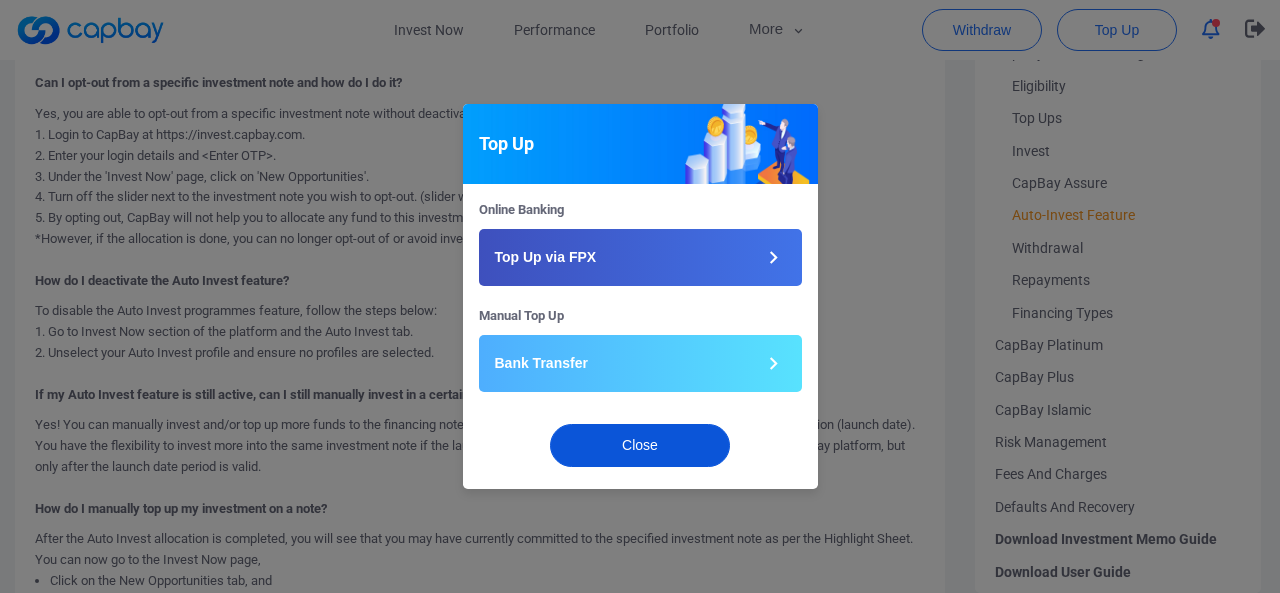 click on "Close" at bounding box center [640, 445] 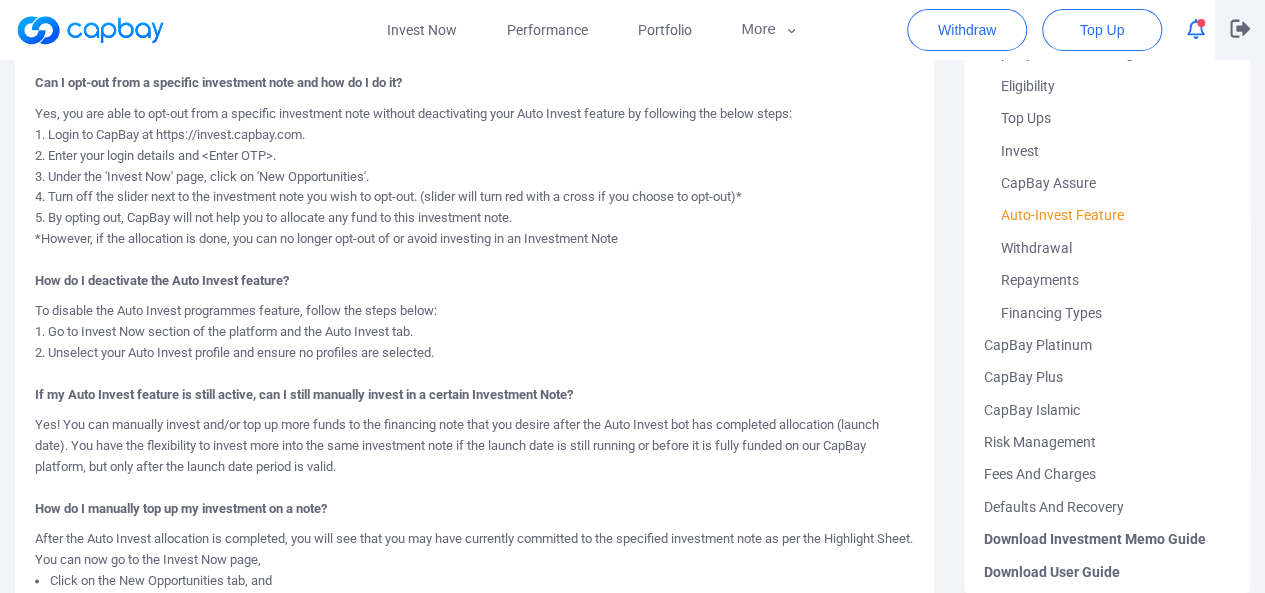click 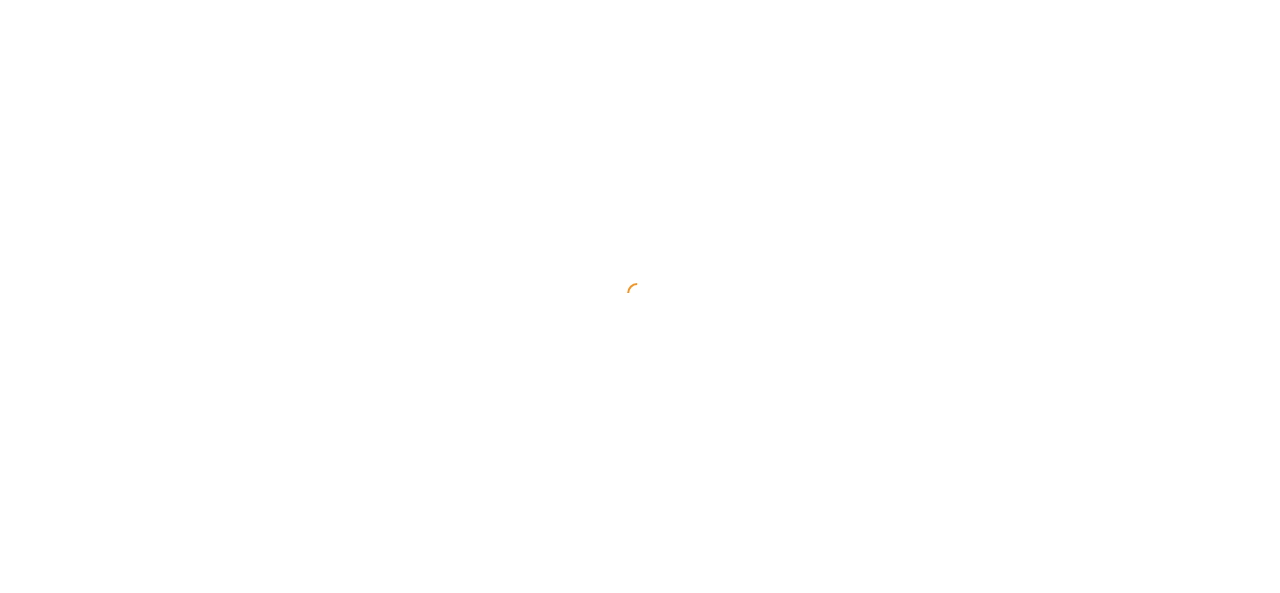 scroll, scrollTop: 0, scrollLeft: 0, axis: both 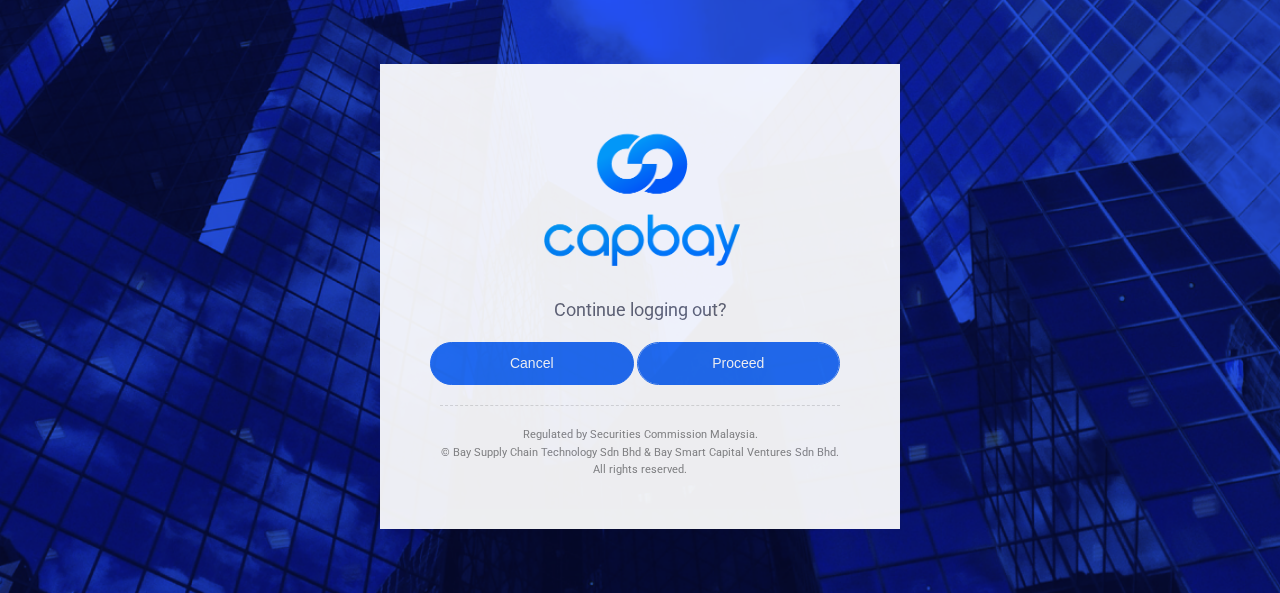 click on "Proceed" at bounding box center [739, 363] 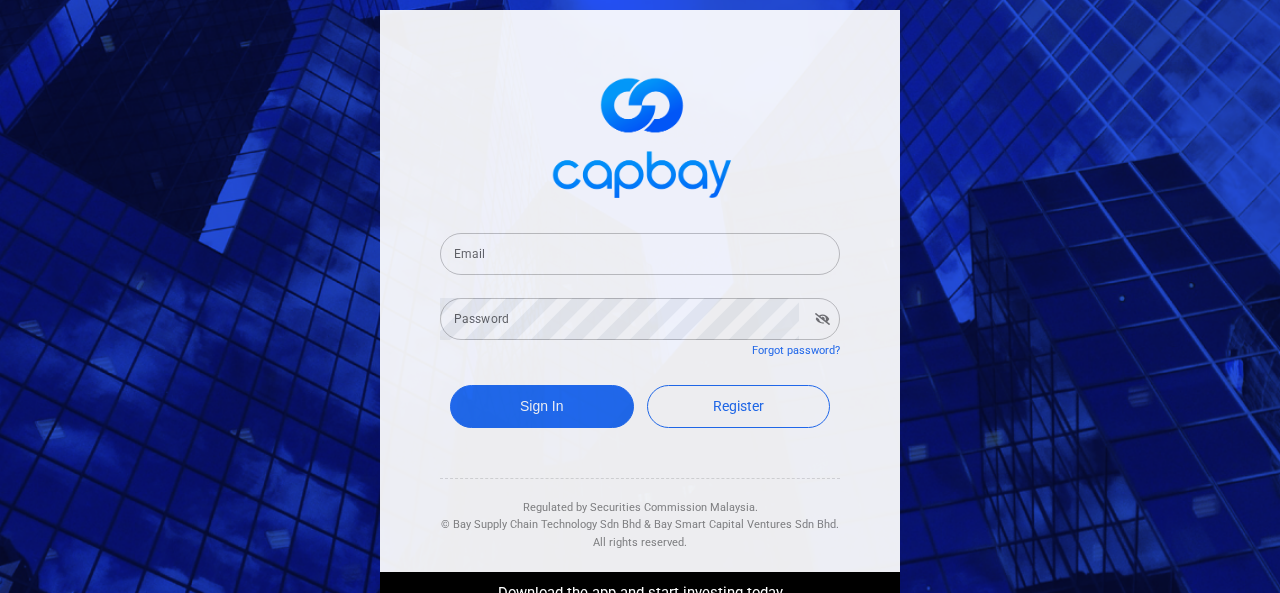 type on "[EMAIL]" 